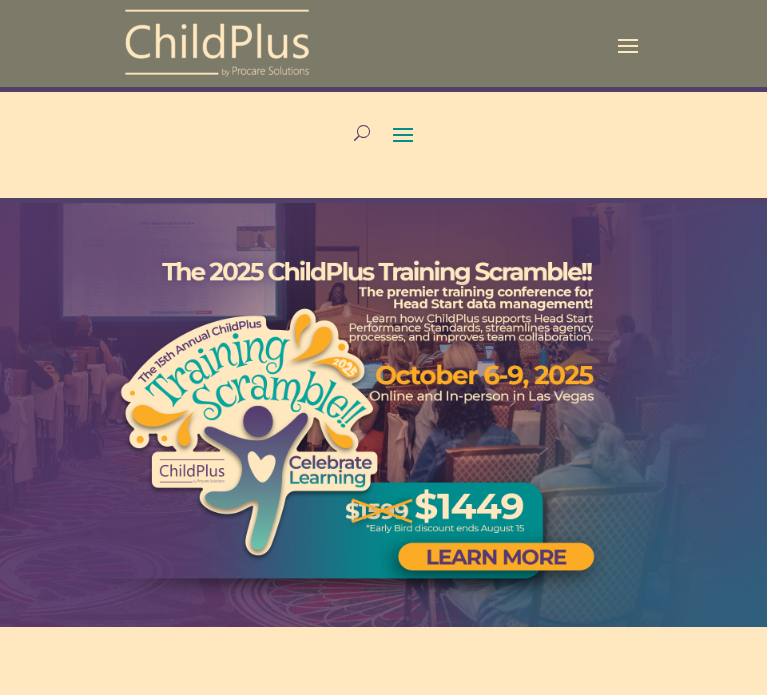 scroll, scrollTop: 0, scrollLeft: 0, axis: both 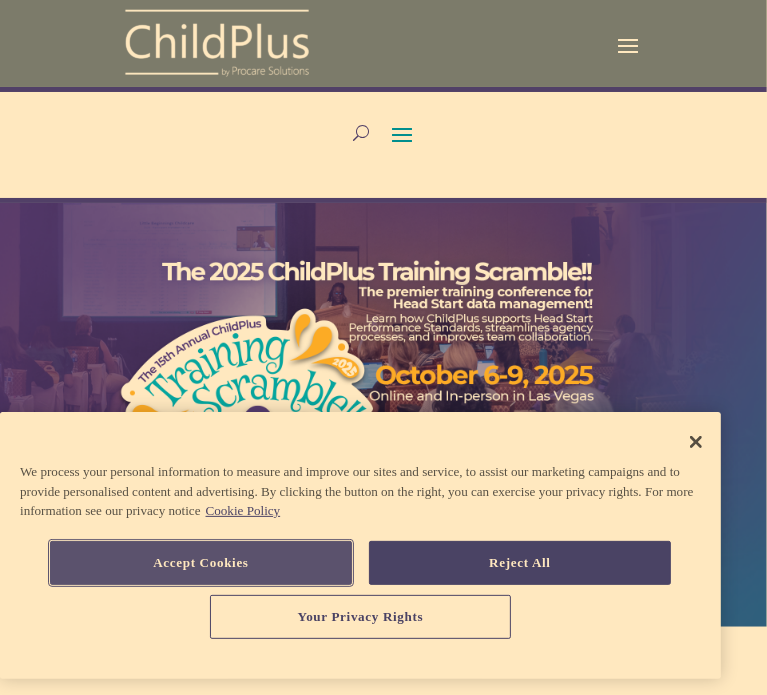 click on "Accept Cookies" at bounding box center [201, 563] 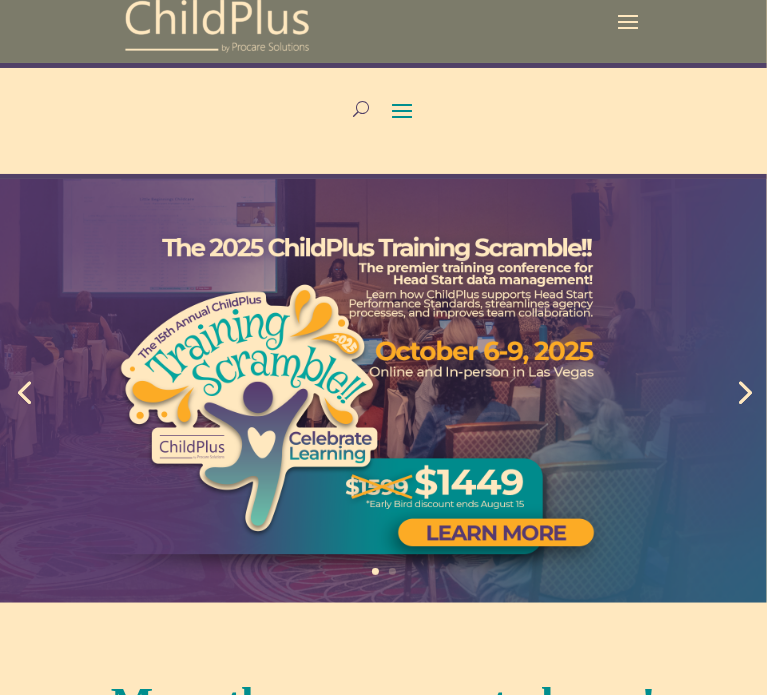 scroll, scrollTop: 0, scrollLeft: 0, axis: both 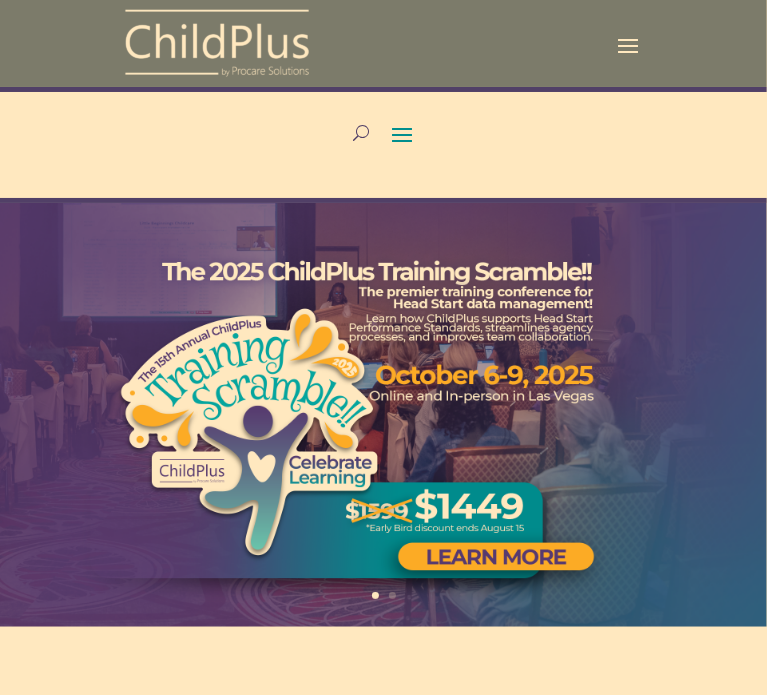 click at bounding box center [628, 44] 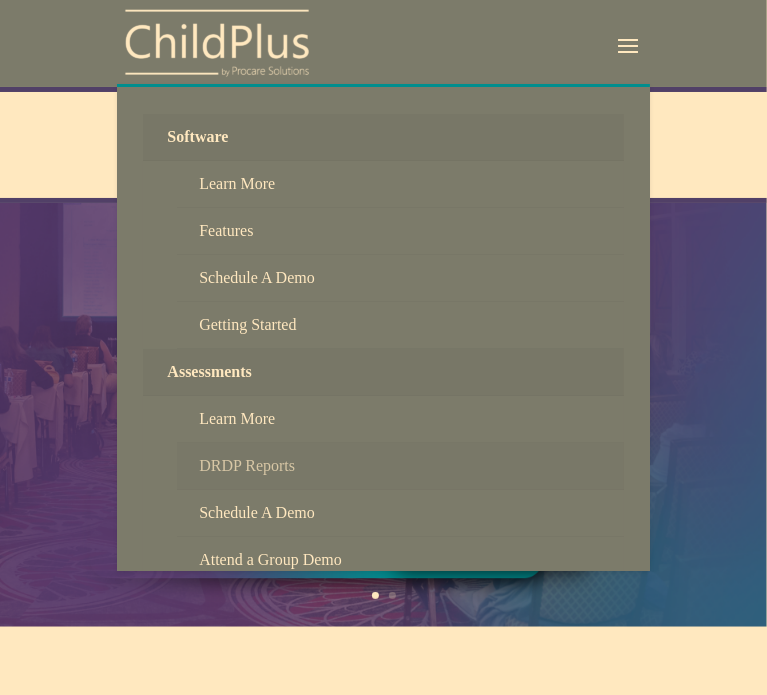 click on "DRDP Reports" at bounding box center (400, 466) 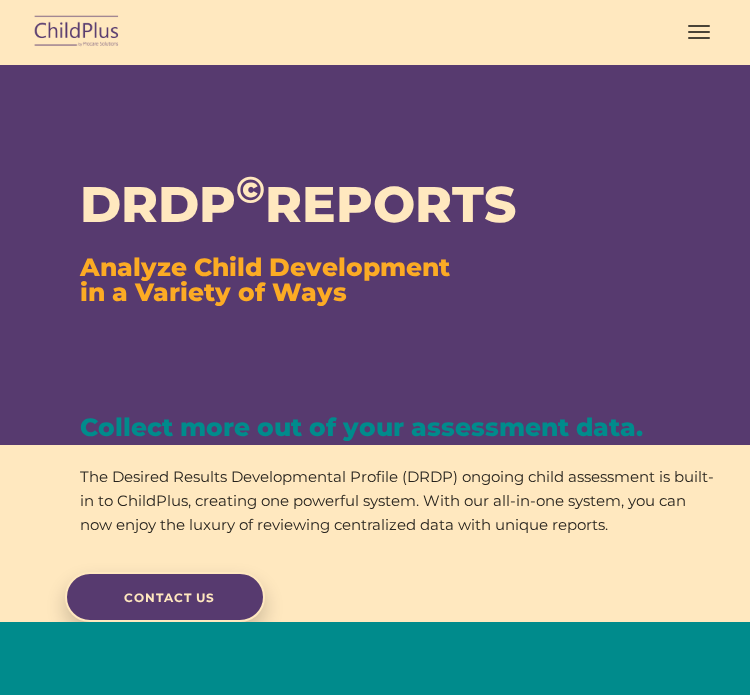 scroll, scrollTop: 0, scrollLeft: 0, axis: both 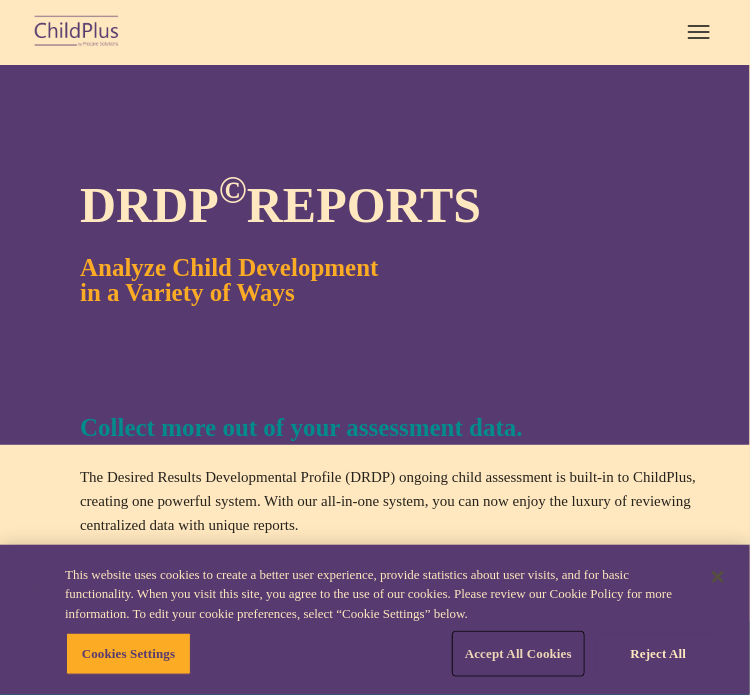 click on "Accept All Cookies" at bounding box center (518, 654) 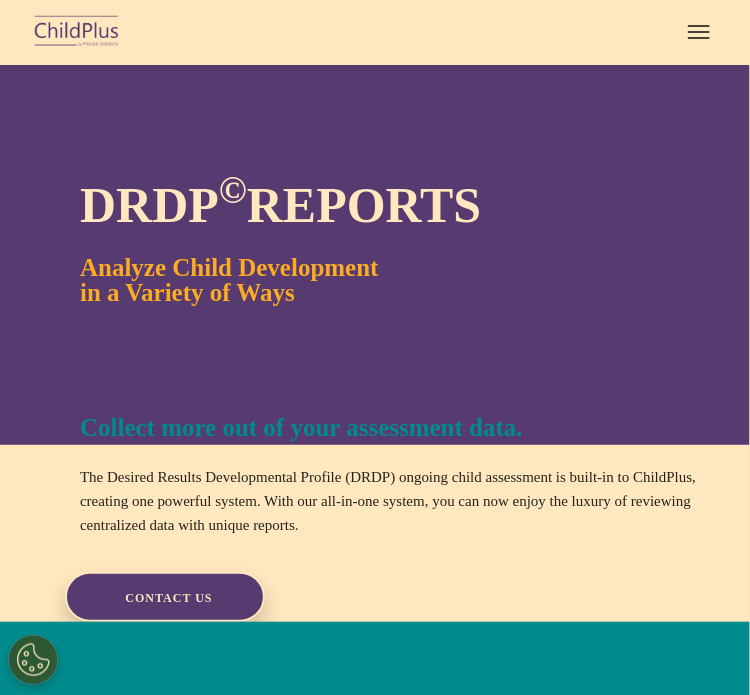 scroll, scrollTop: 608, scrollLeft: 0, axis: vertical 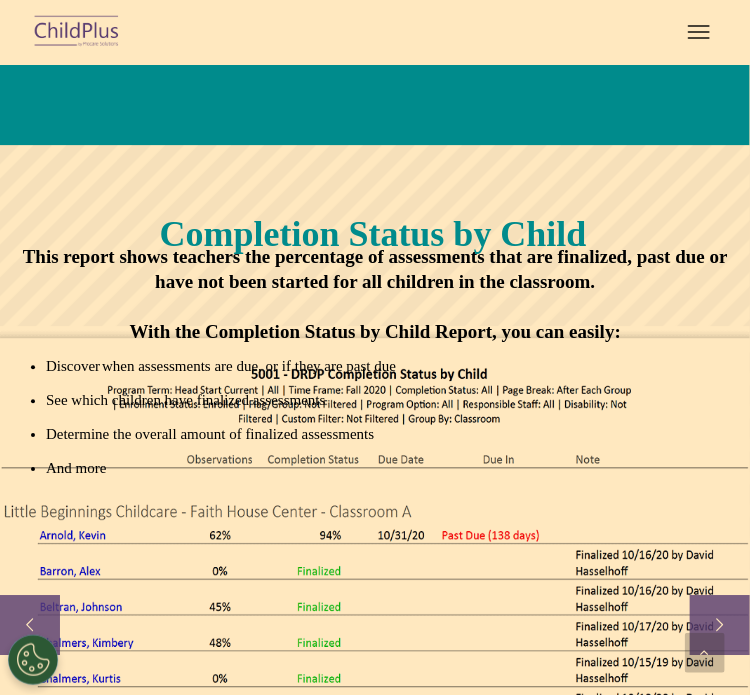 click on "Completion Status by Child
This report shows teachers the percentage of assessments that are finalized, past due or have not been started for all children in the classroom.
With the Completion Status by Child Report, you can easily:
Discover when assessments are due, or if they are past due
See which children have finalized assessments
Determine the overall amount of finalized assessments
And more" 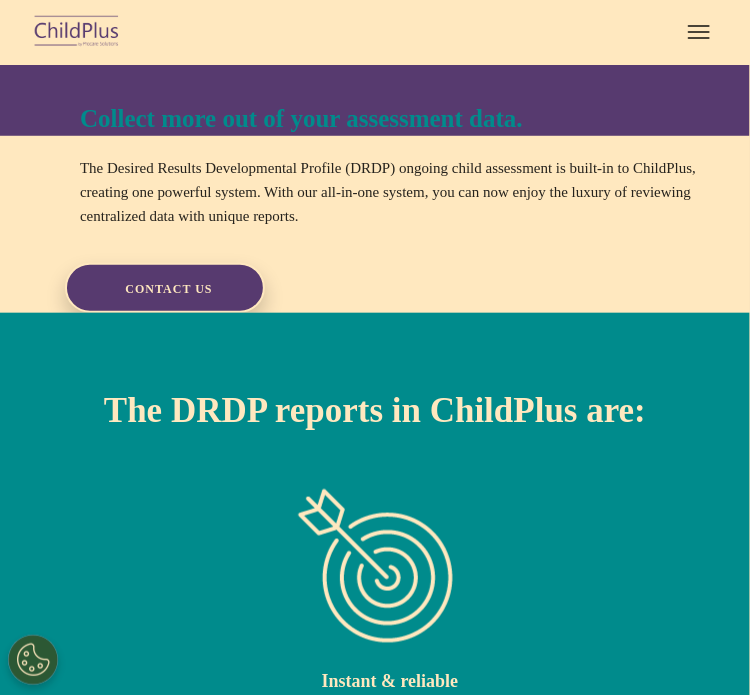 scroll, scrollTop: 0, scrollLeft: 0, axis: both 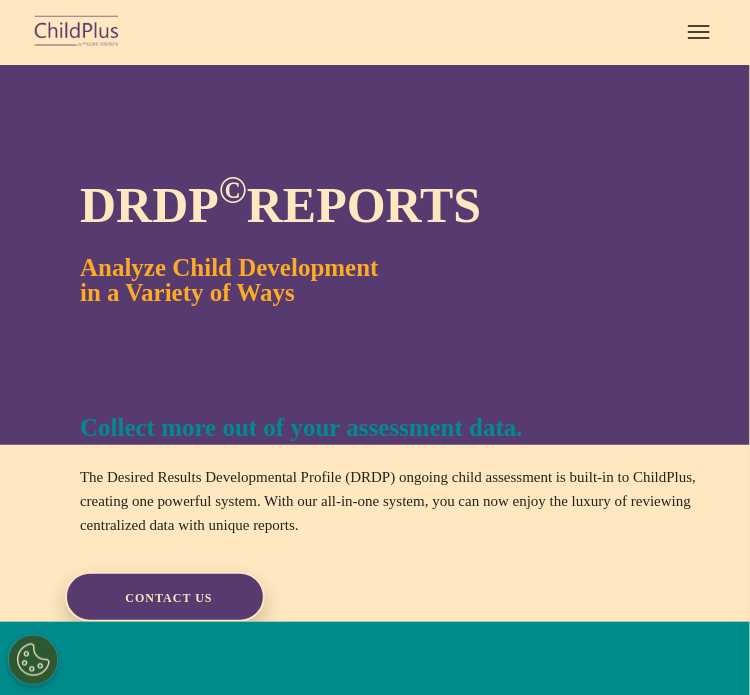 click at bounding box center [699, 32] 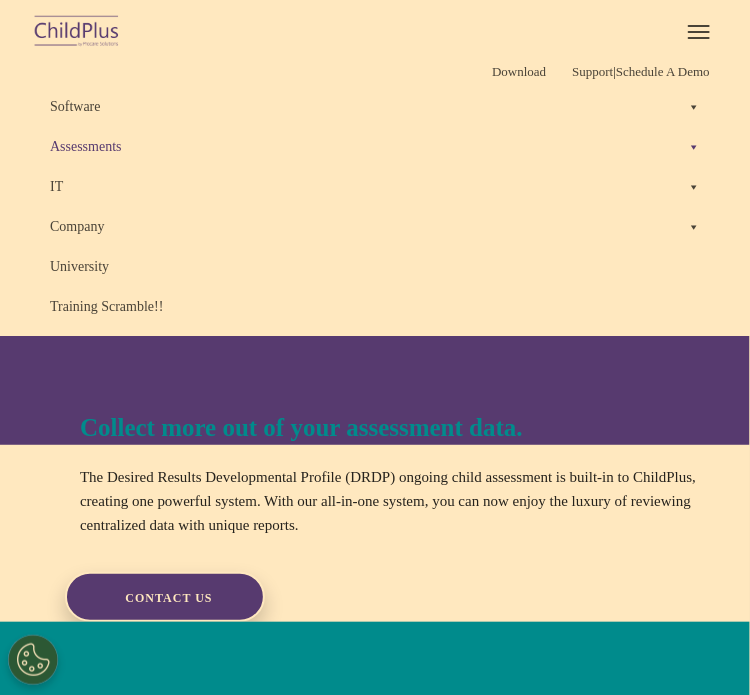 click on "Assessments" at bounding box center [375, 147] 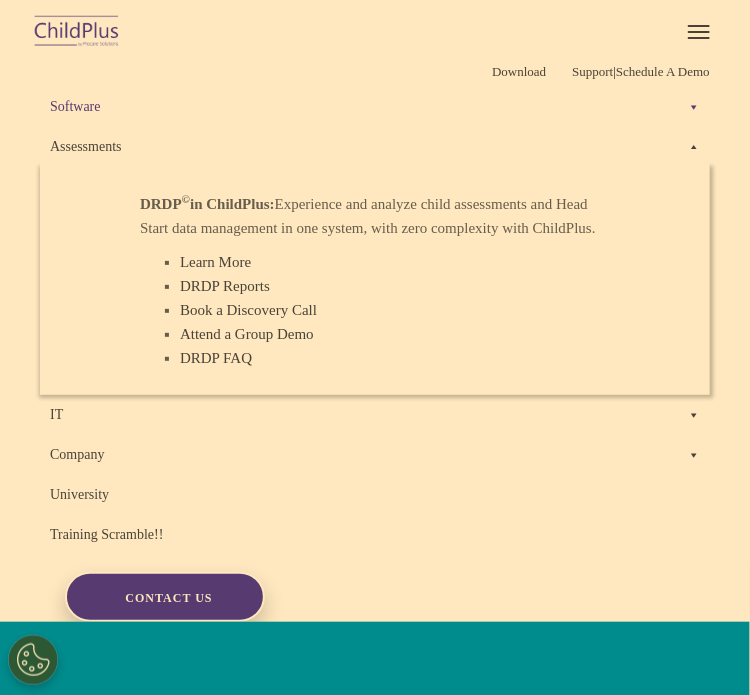 click on "Software" at bounding box center (375, 107) 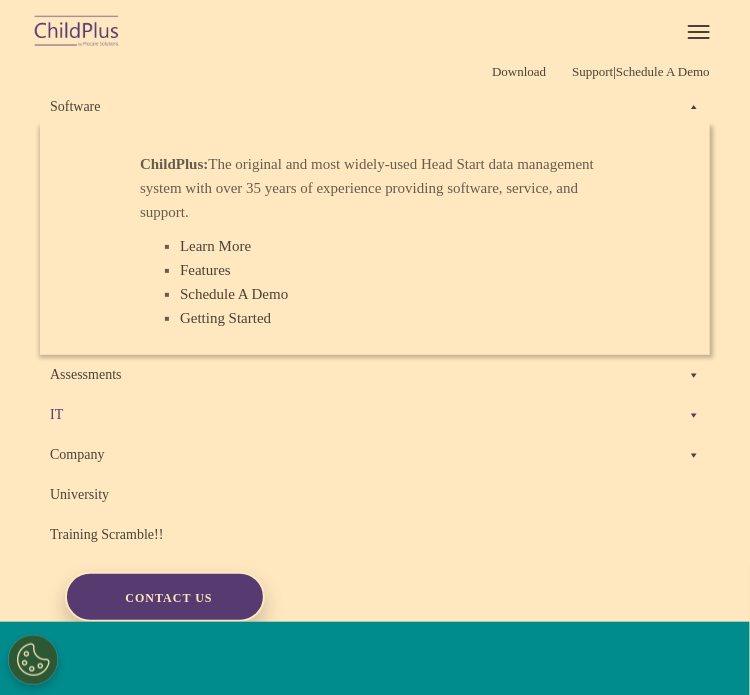 click on "IT" at bounding box center (375, 415) 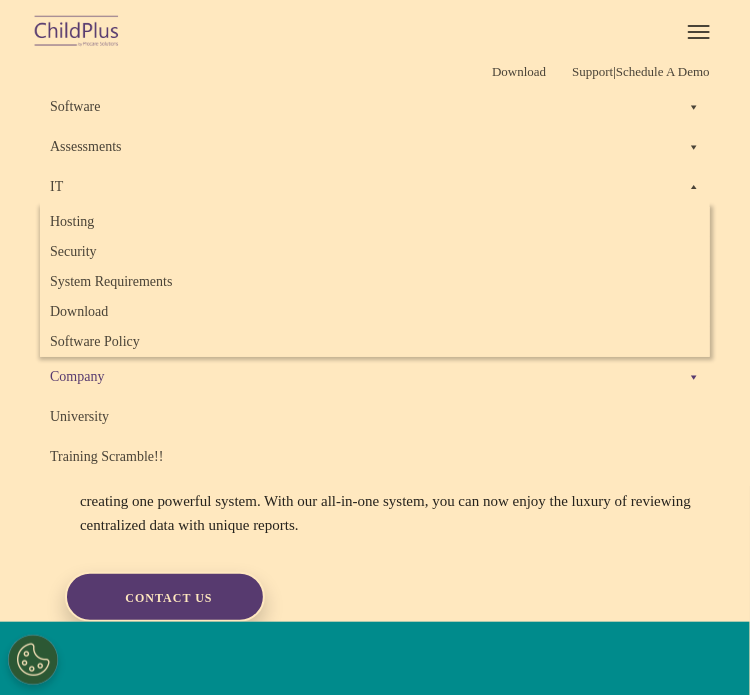 click on "Company" at bounding box center (375, 377) 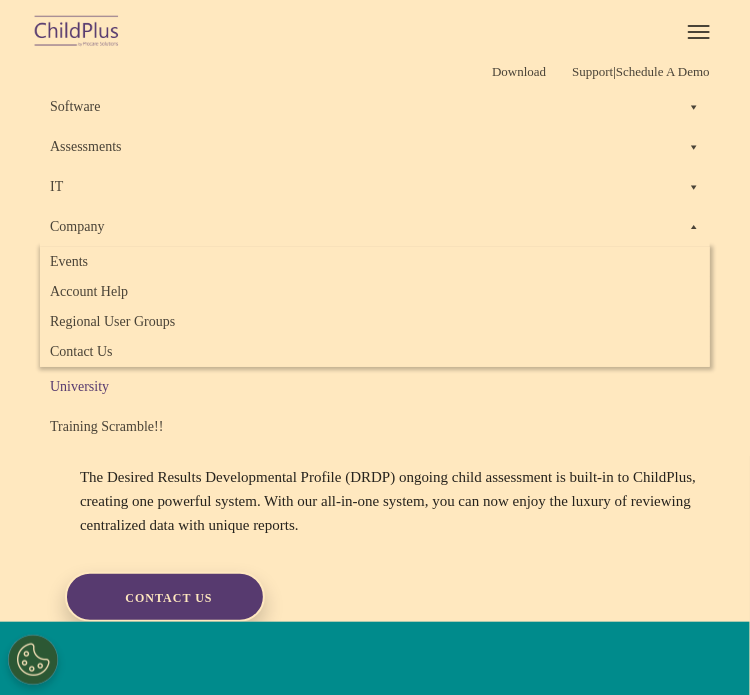 click on "University" at bounding box center [375, 387] 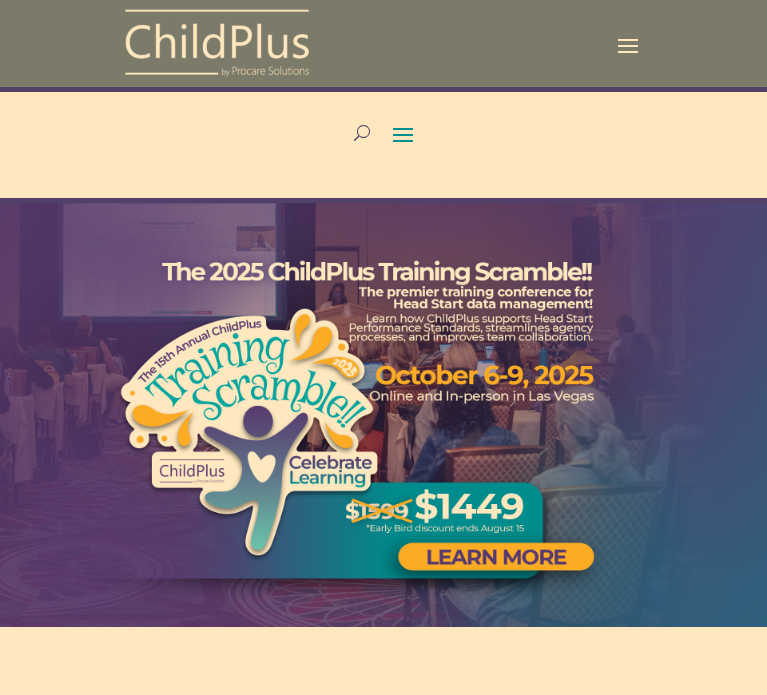 scroll, scrollTop: 0, scrollLeft: 0, axis: both 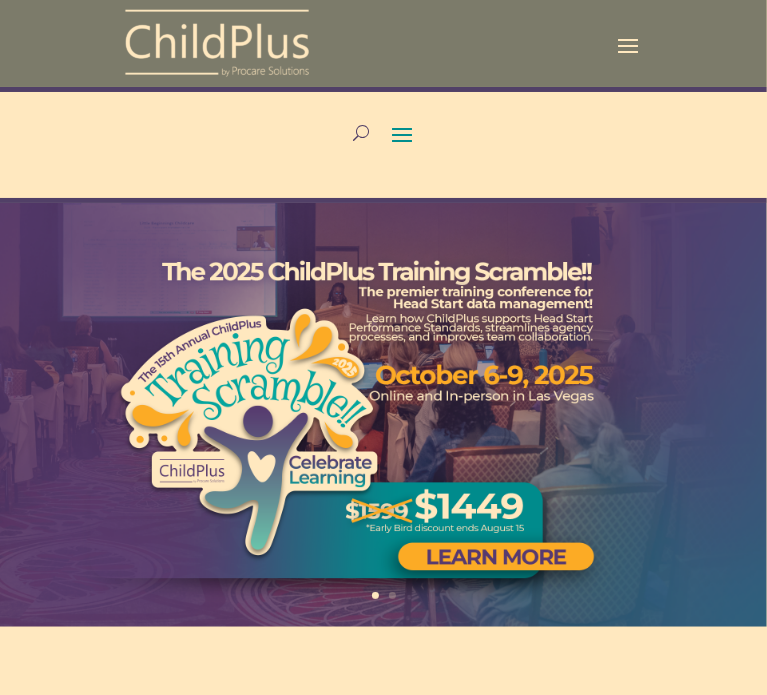 click at bounding box center [403, 134] 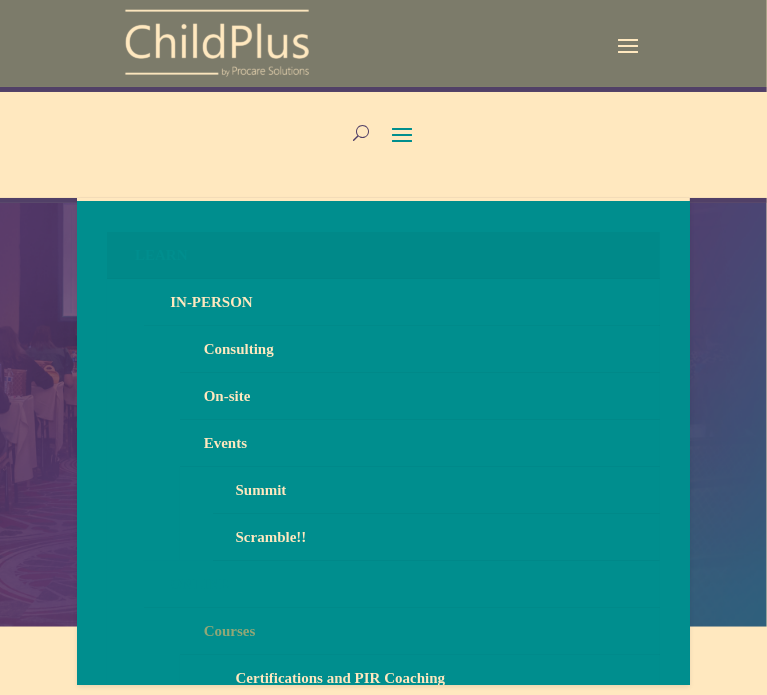 click on "Courses" at bounding box center [420, 631] 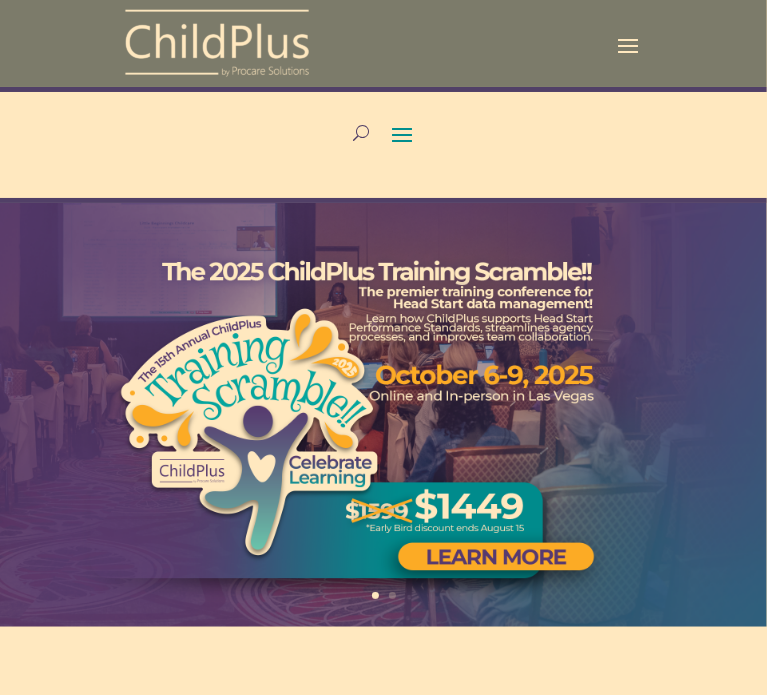 click at bounding box center [403, 134] 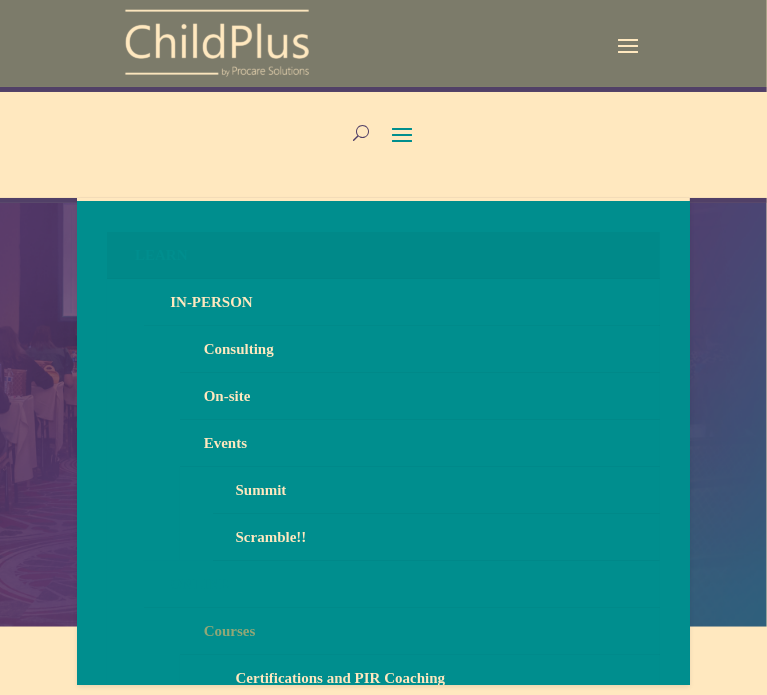 click on "Courses" at bounding box center [420, 631] 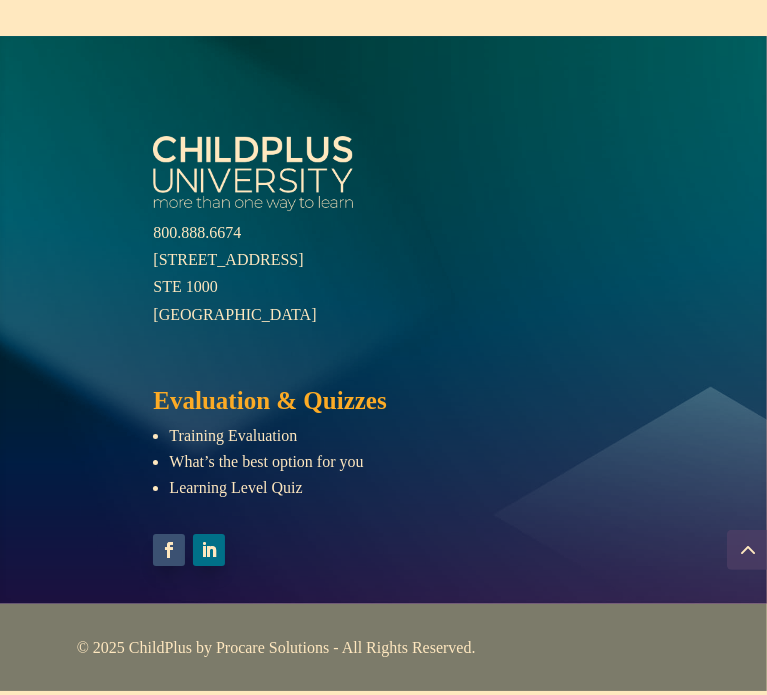 scroll, scrollTop: 3424, scrollLeft: 0, axis: vertical 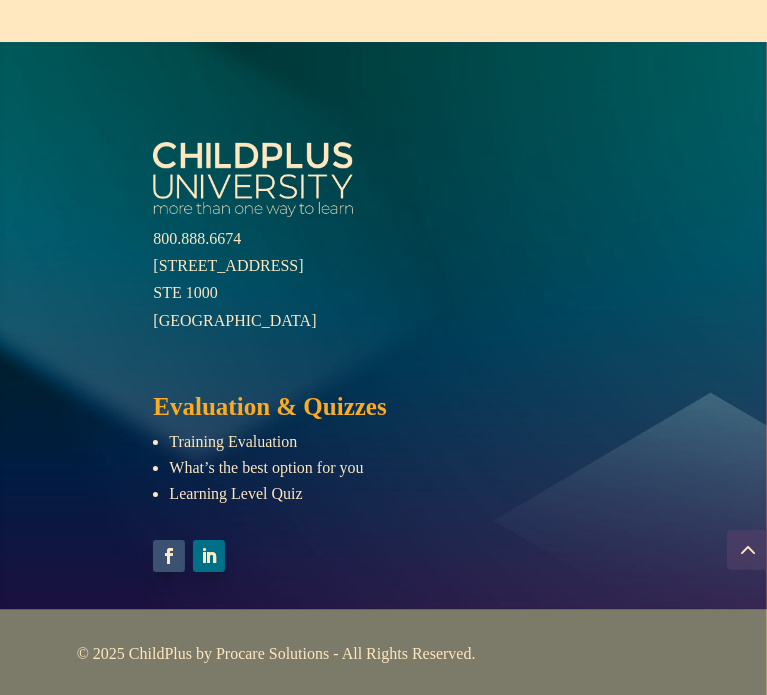 click at bounding box center [383, -596] 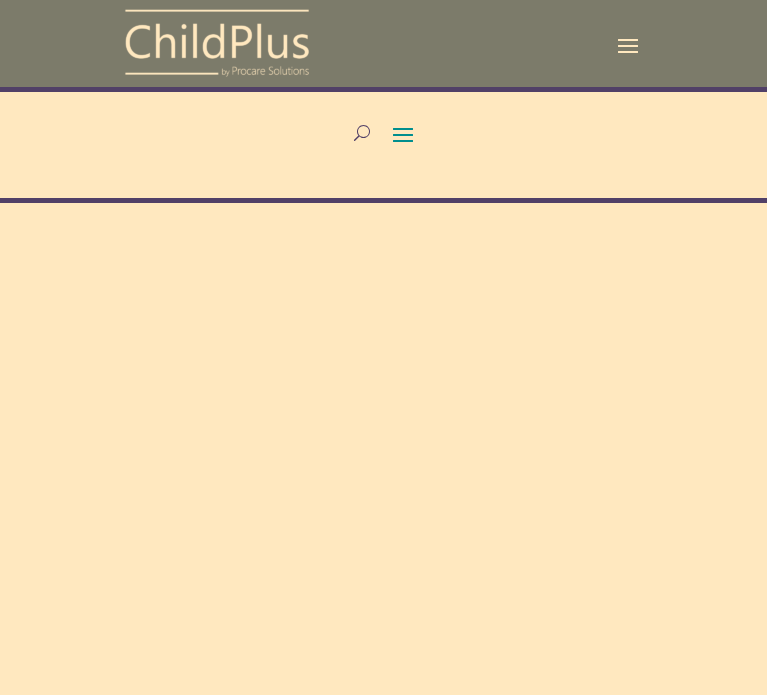 scroll, scrollTop: 0, scrollLeft: 0, axis: both 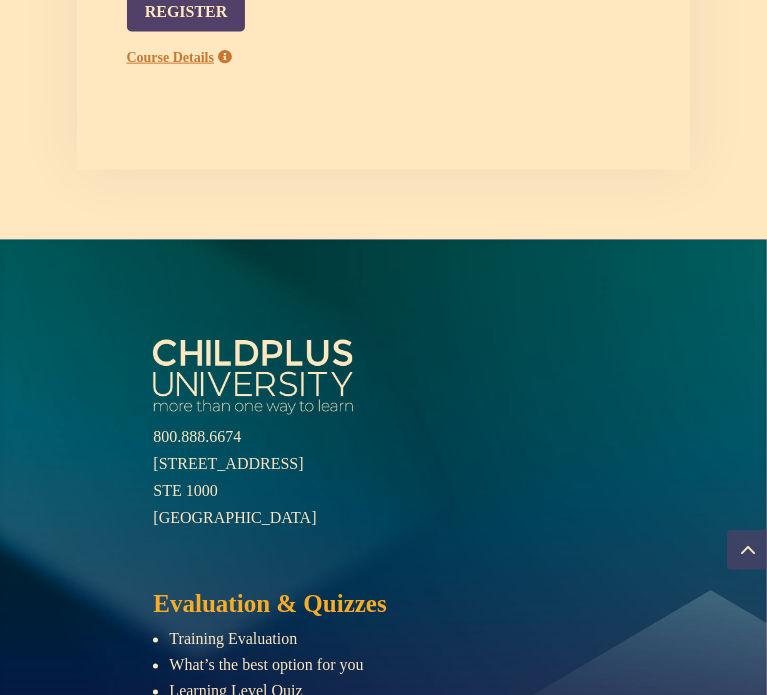 click on "Course Details" at bounding box center (179, 58) 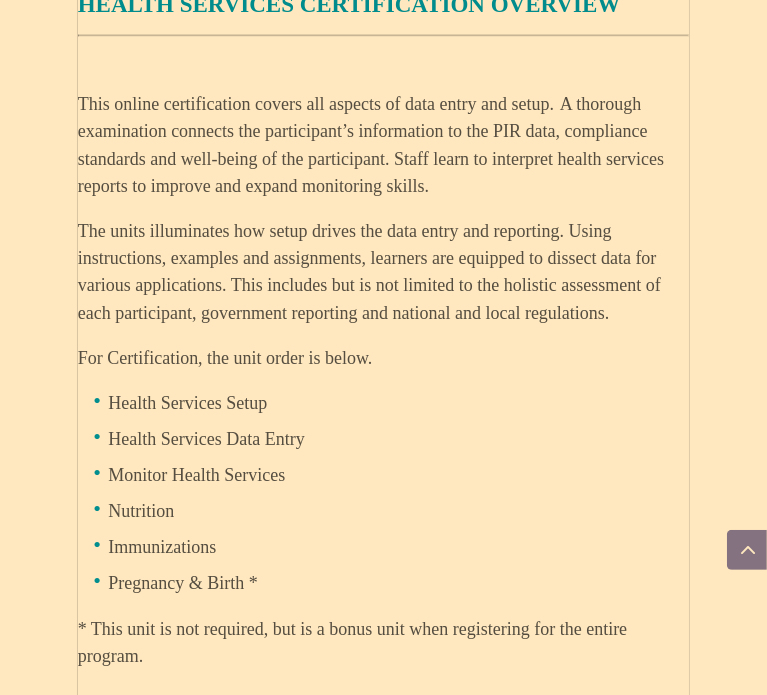 scroll, scrollTop: 1071, scrollLeft: 0, axis: vertical 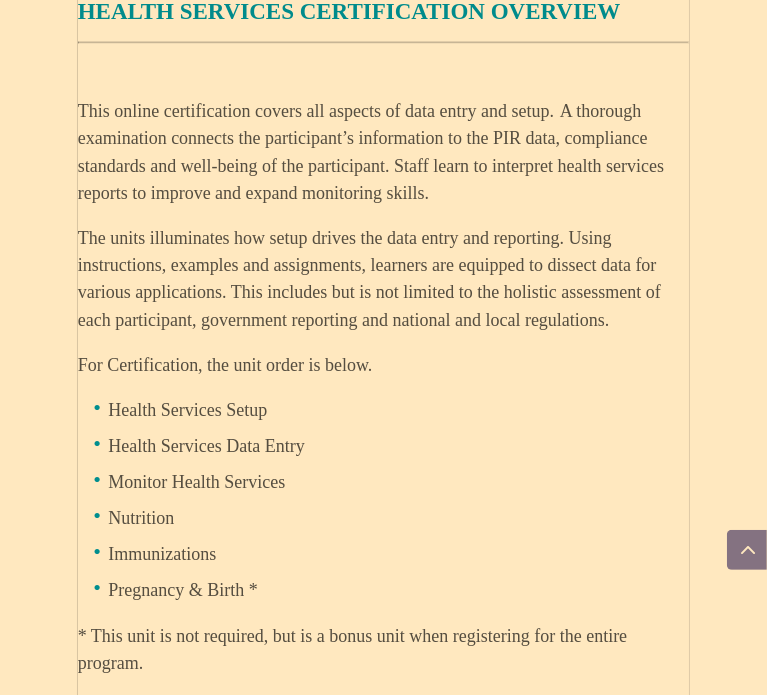 click on "Benefits" at bounding box center [135, -129] 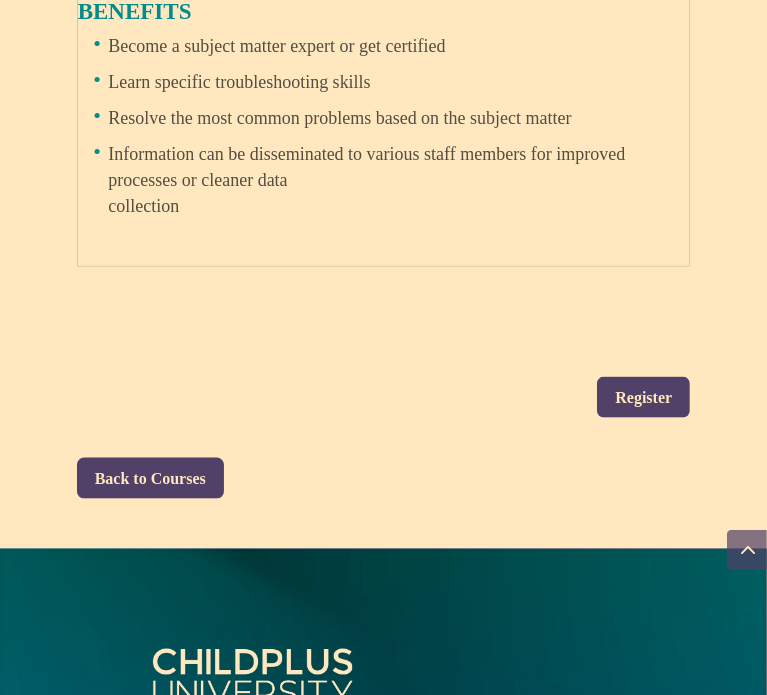 click on "Pricing" at bounding box center (133, -20) 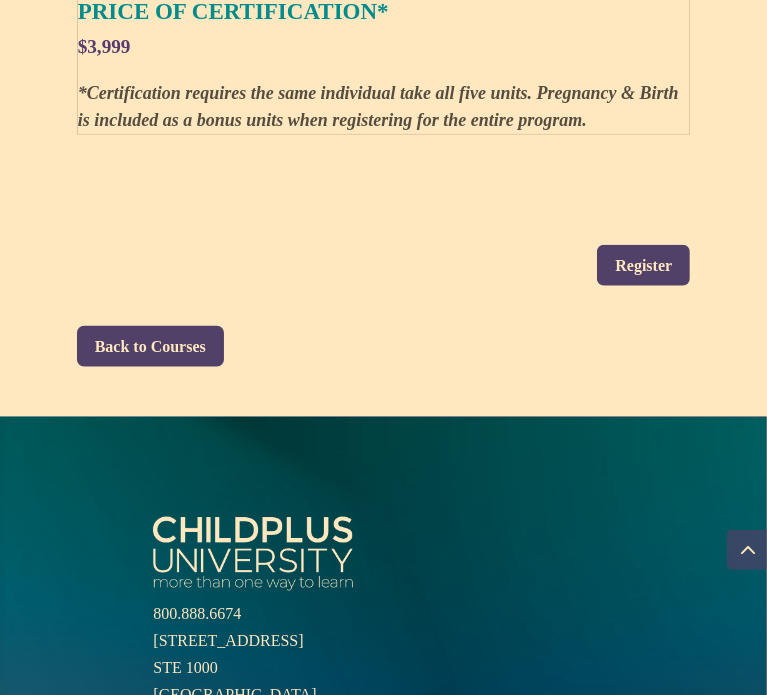click on "Certification" at bounding box center (151, -56) 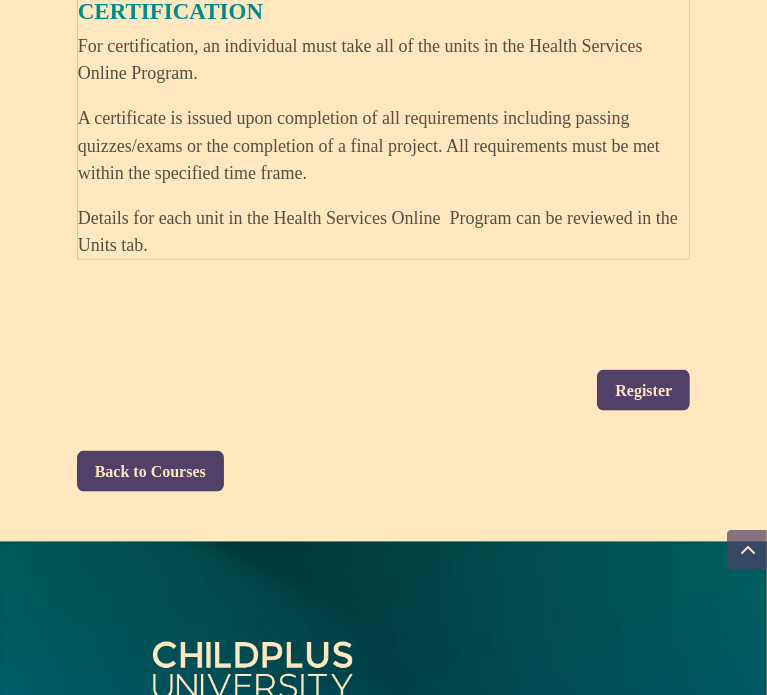 click on "Subject Matter Expert" at bounding box center [185, -93] 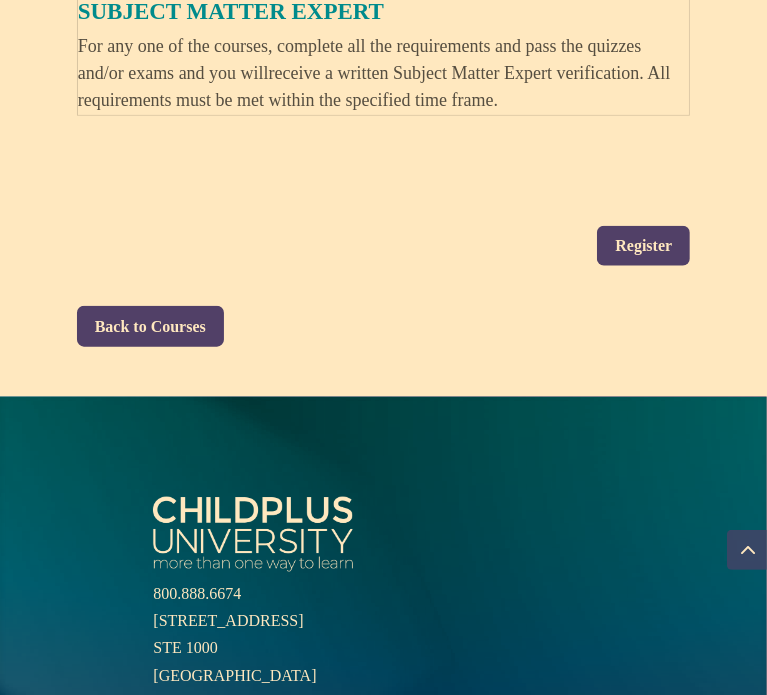 click on "Overview" at bounding box center (141, -201) 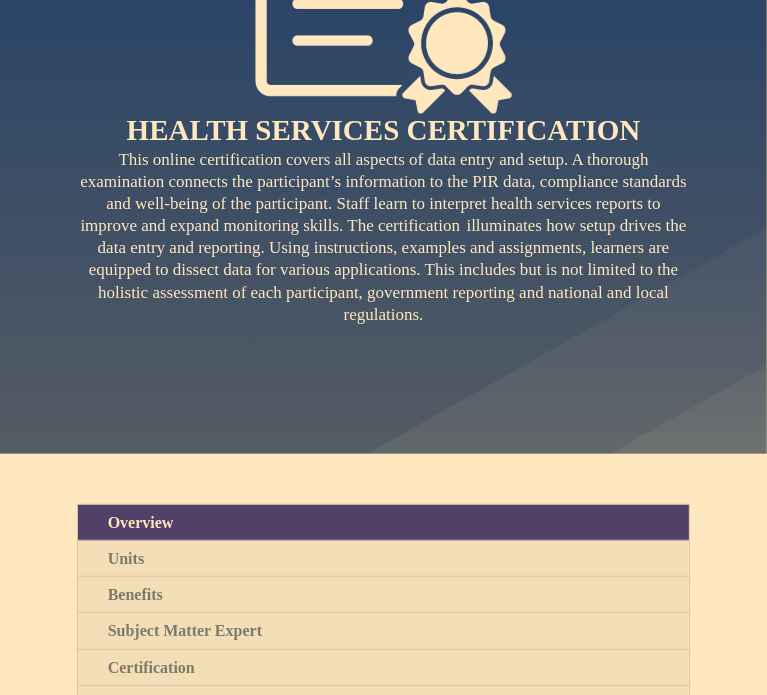scroll, scrollTop: 0, scrollLeft: 0, axis: both 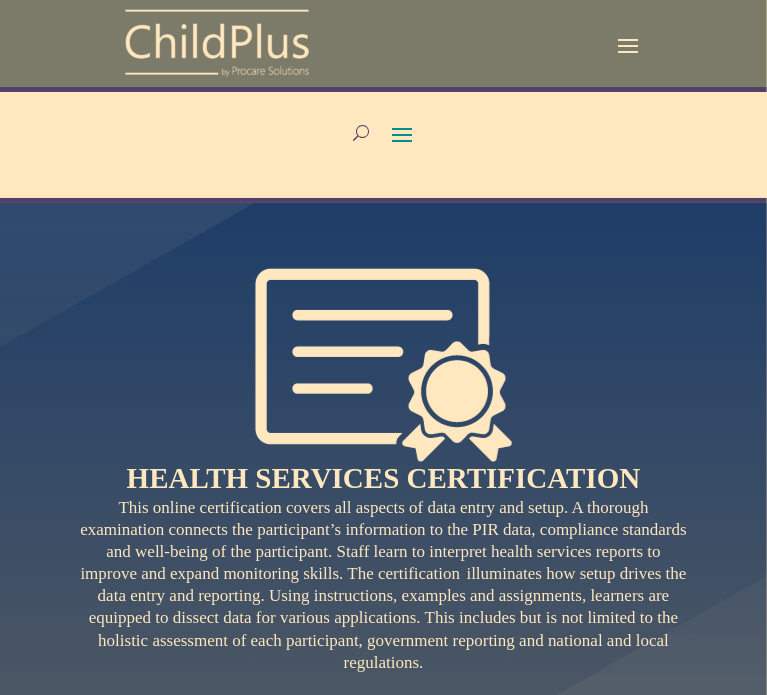 click at bounding box center [628, 44] 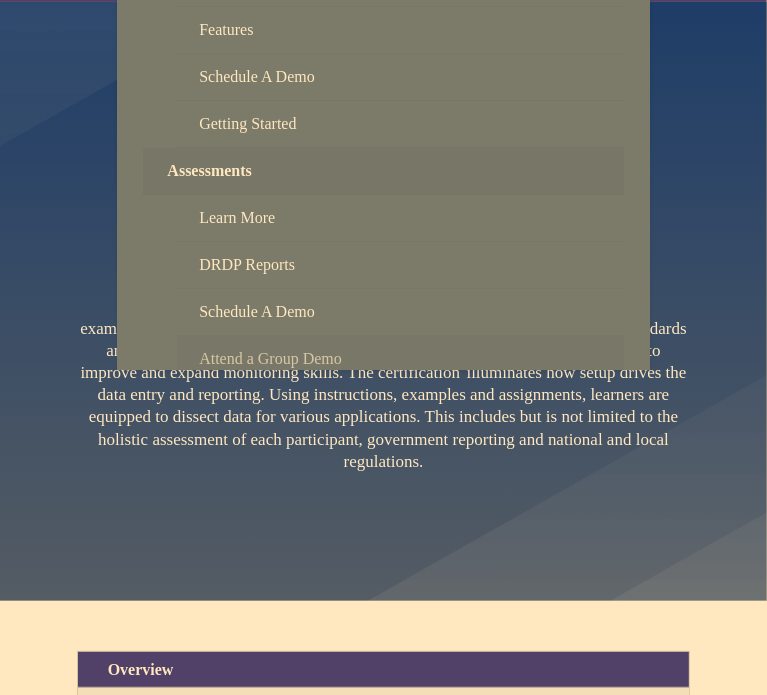 scroll, scrollTop: 255, scrollLeft: 0, axis: vertical 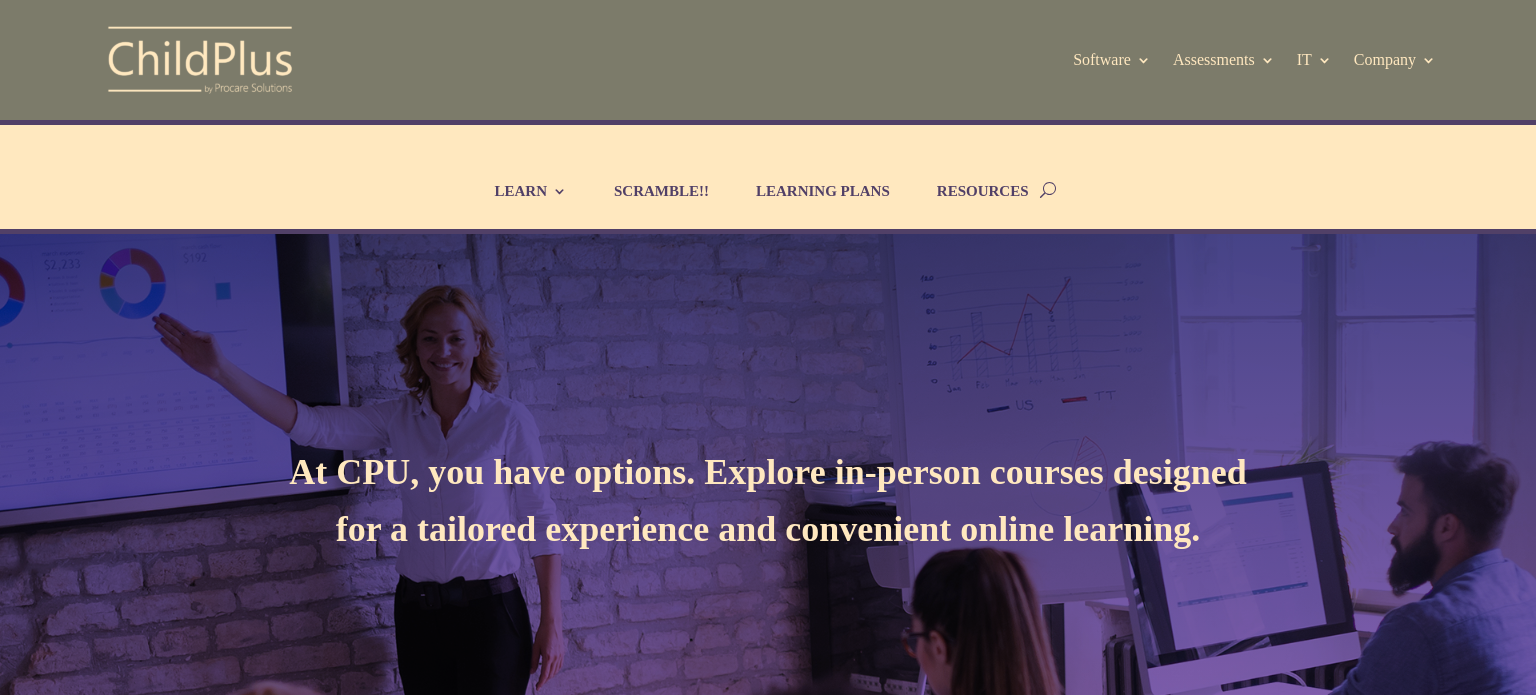 click at bounding box center [200, 60] 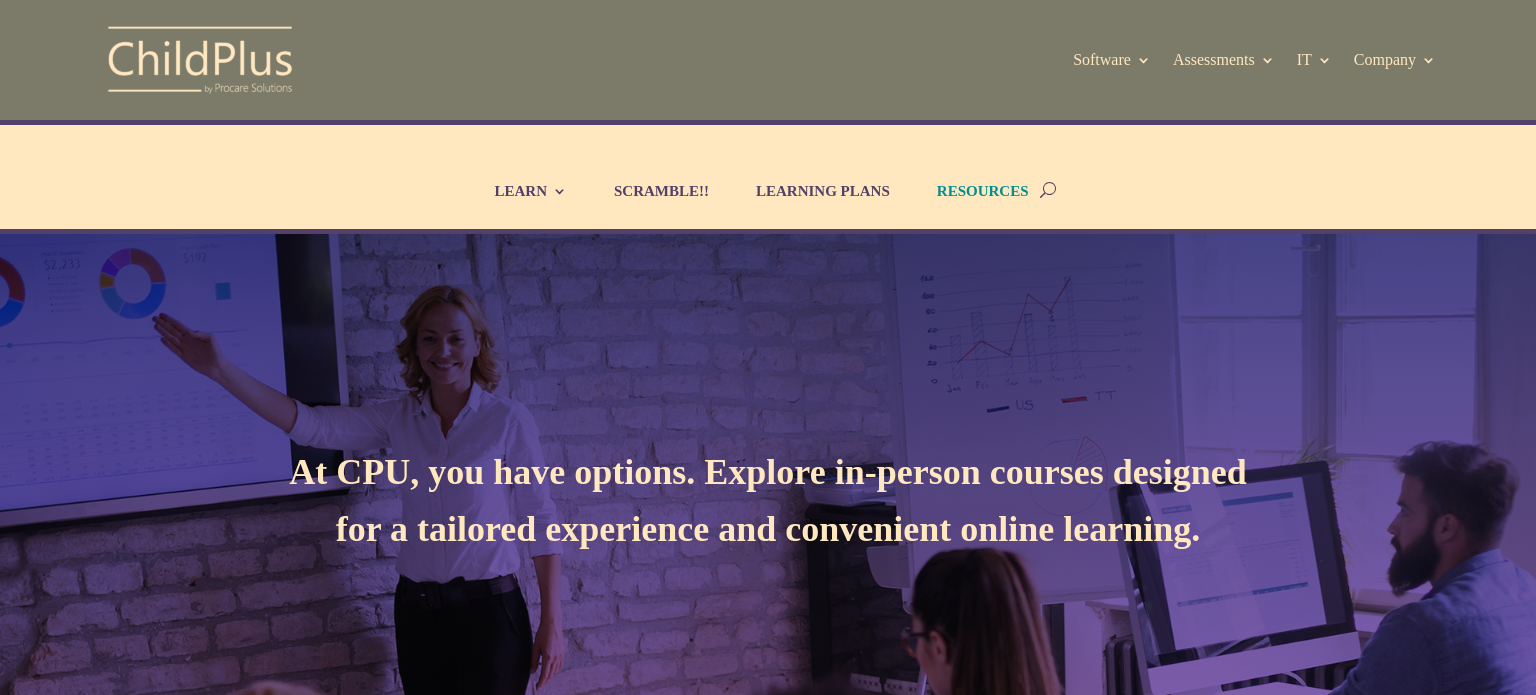 click on "RESOURCES" at bounding box center (970, 206) 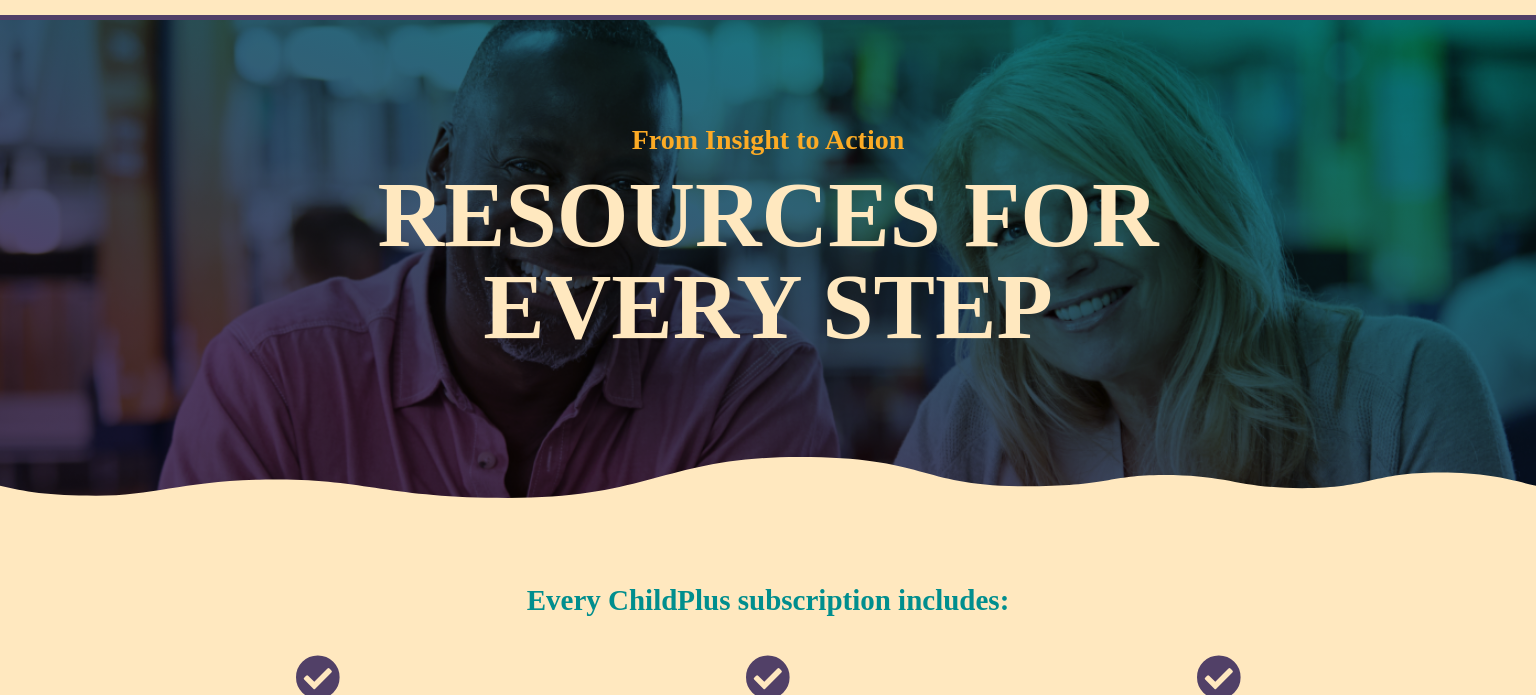scroll, scrollTop: 0, scrollLeft: 0, axis: both 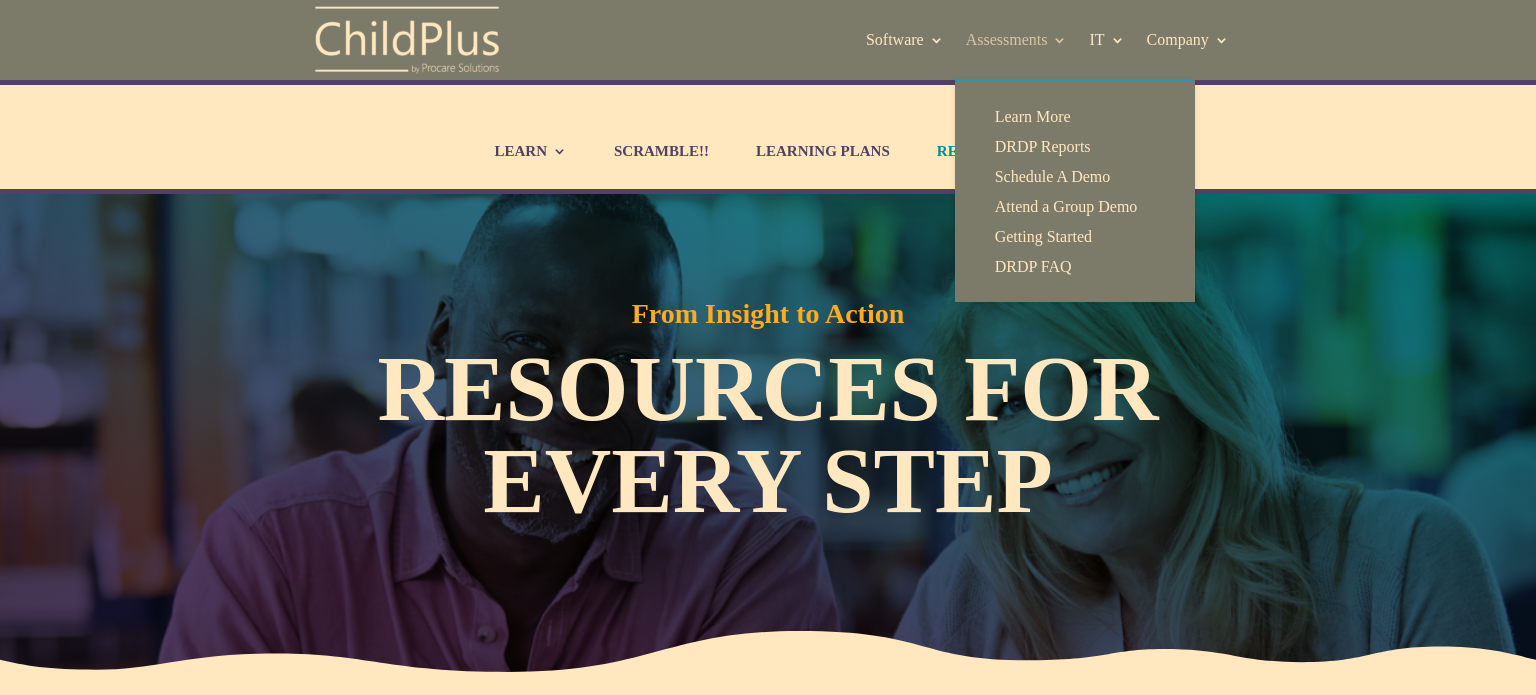 click on "Assessments" at bounding box center (1017, 40) 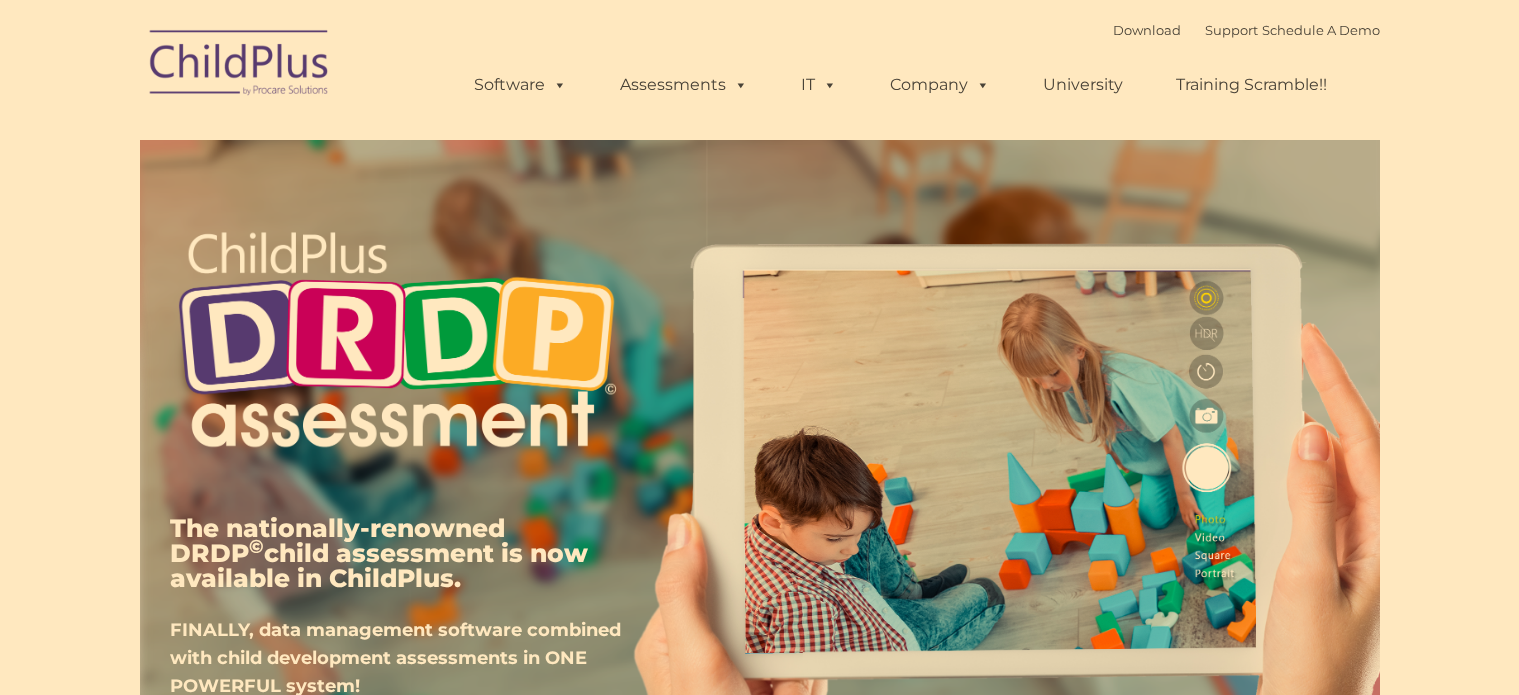 scroll, scrollTop: 0, scrollLeft: 0, axis: both 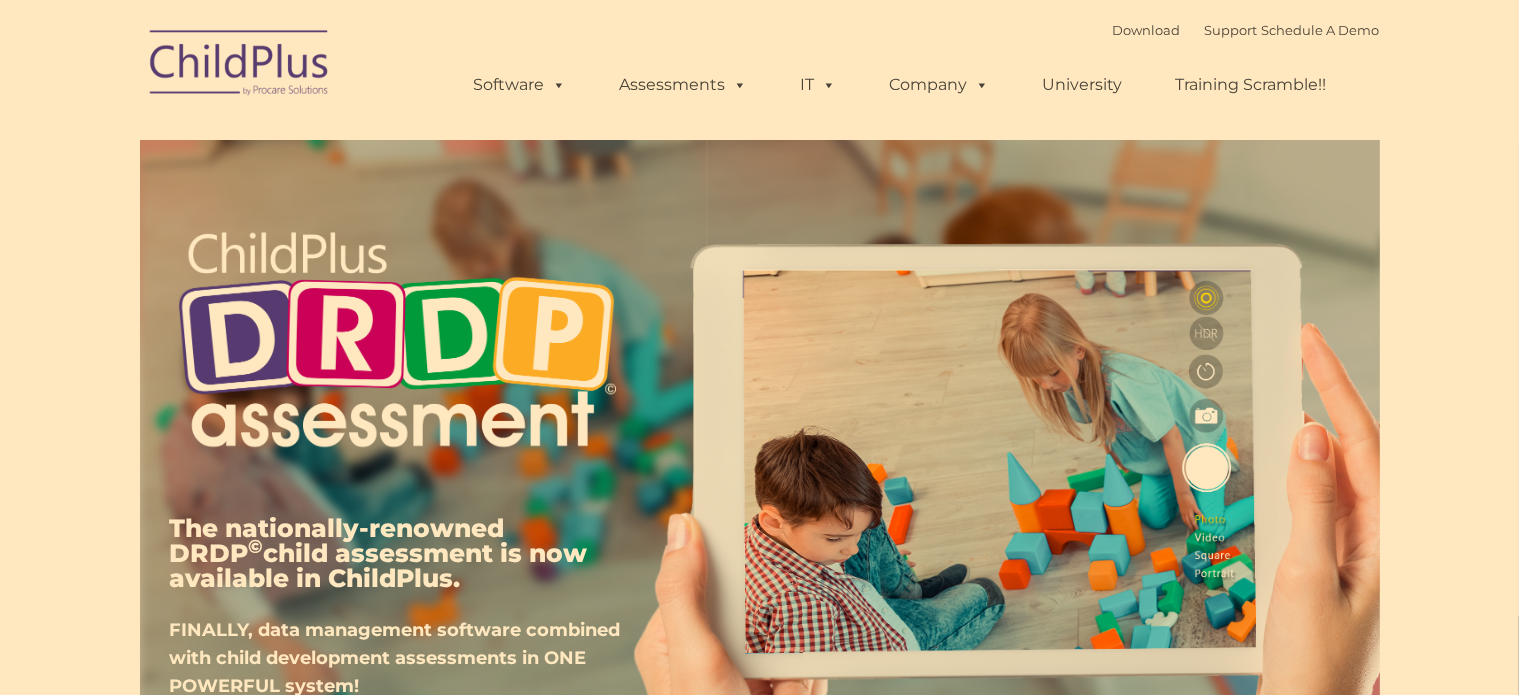 type on "" 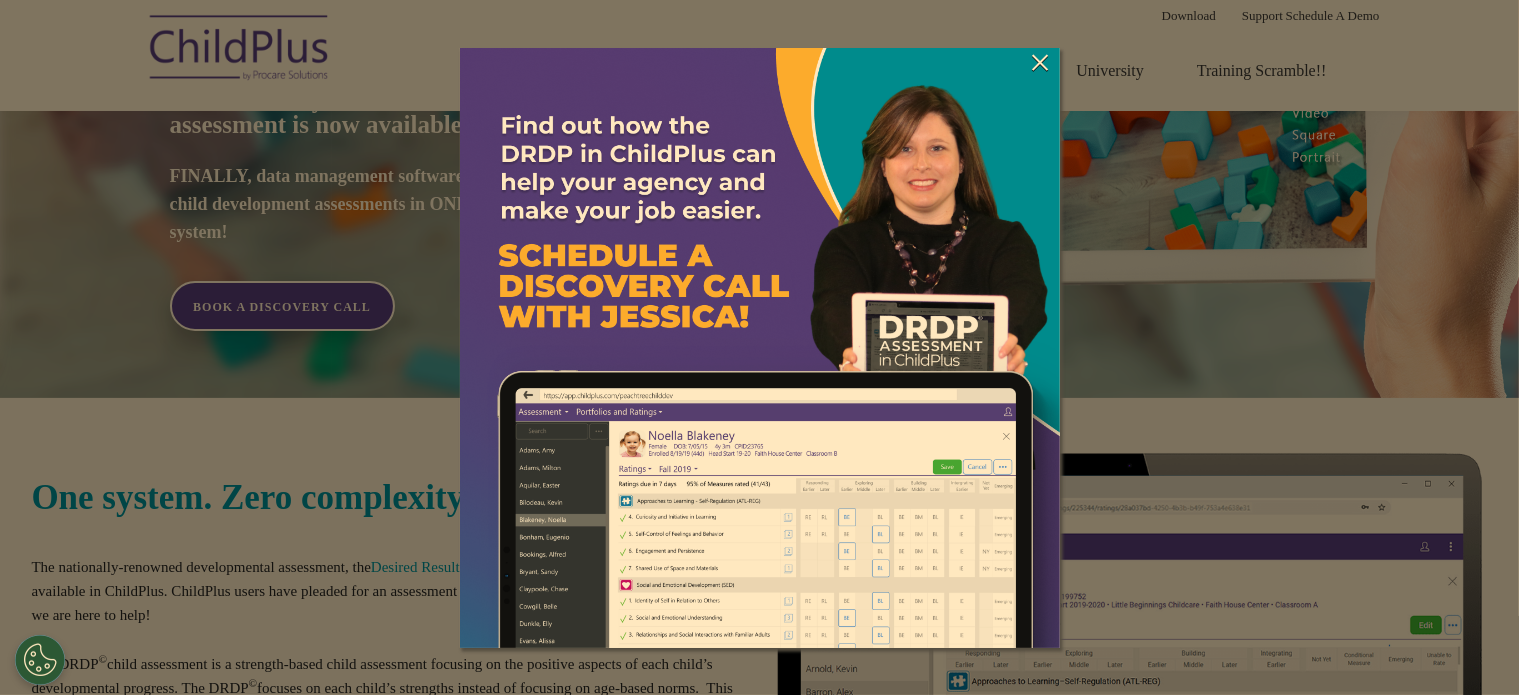 scroll, scrollTop: 440, scrollLeft: 0, axis: vertical 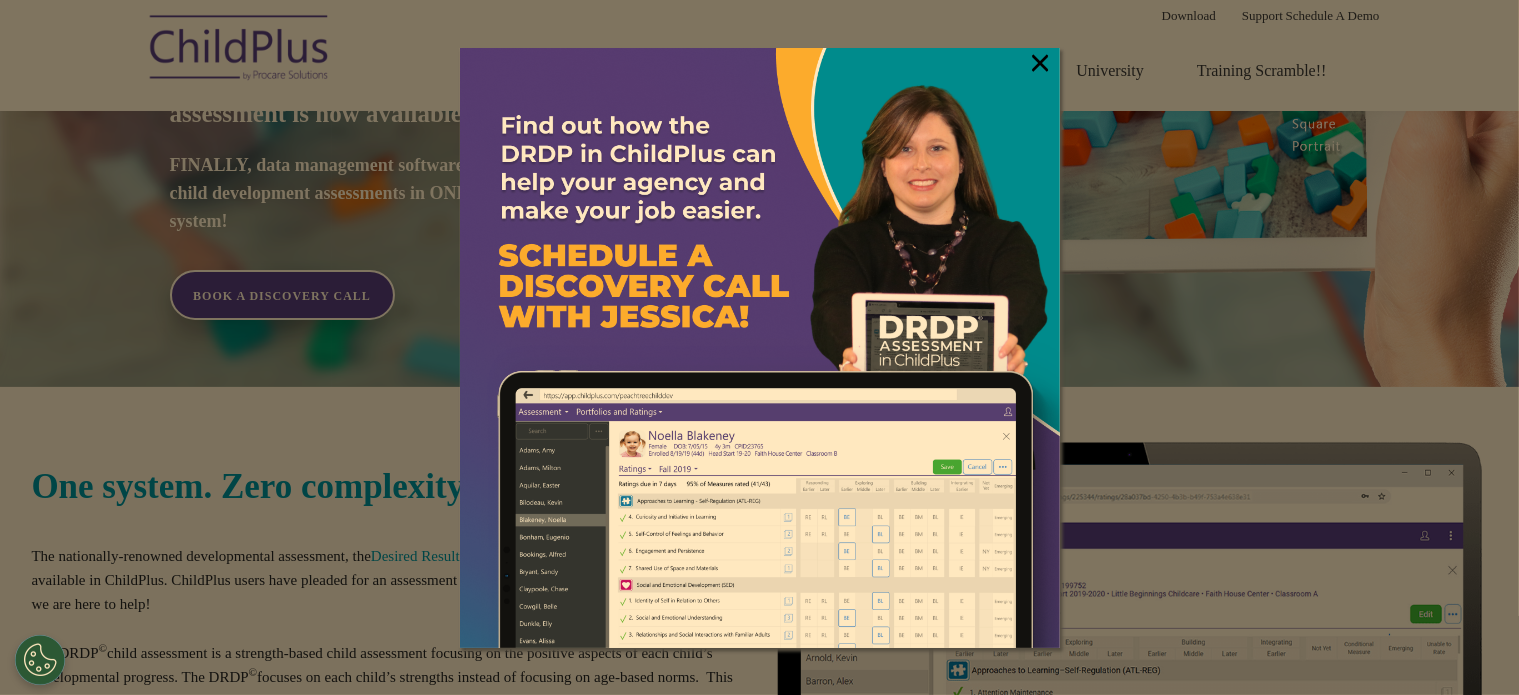 click on "×" at bounding box center (1040, 63) 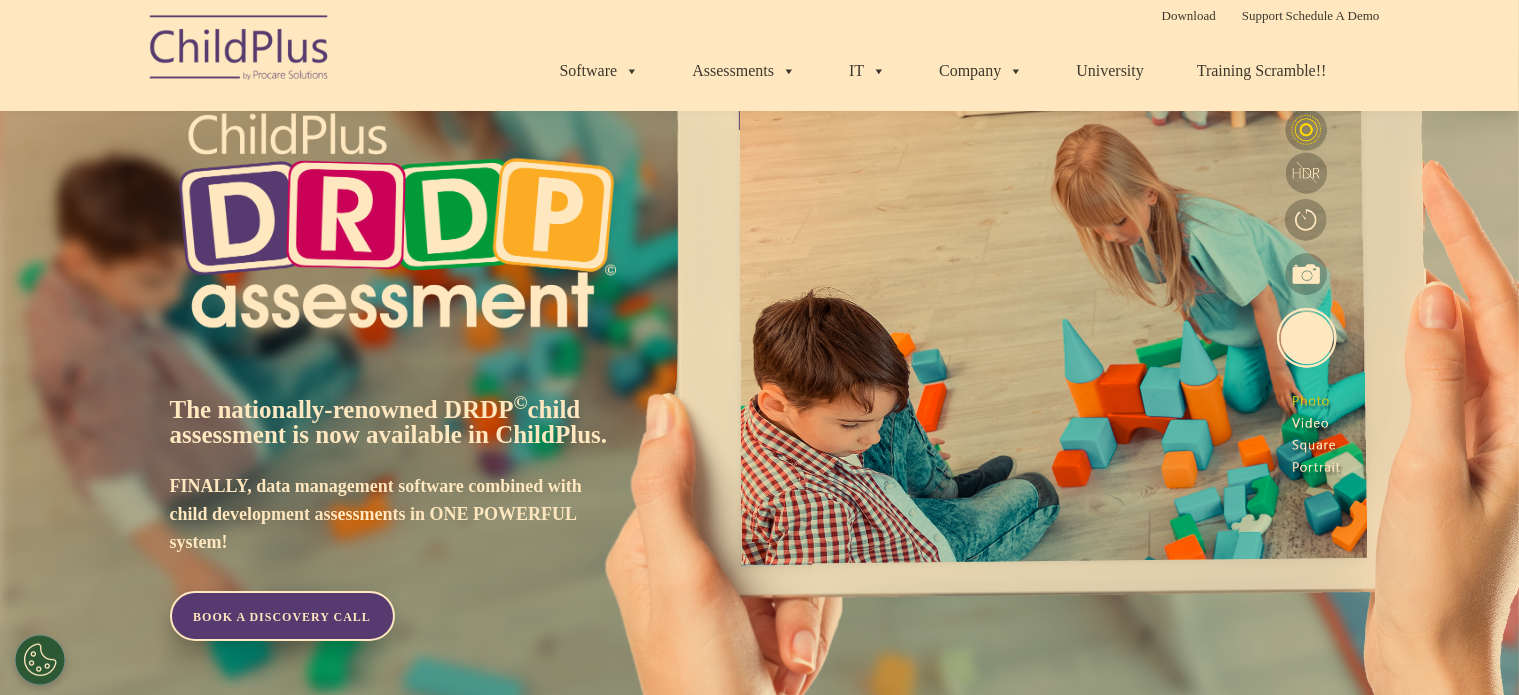 scroll, scrollTop: 0, scrollLeft: 0, axis: both 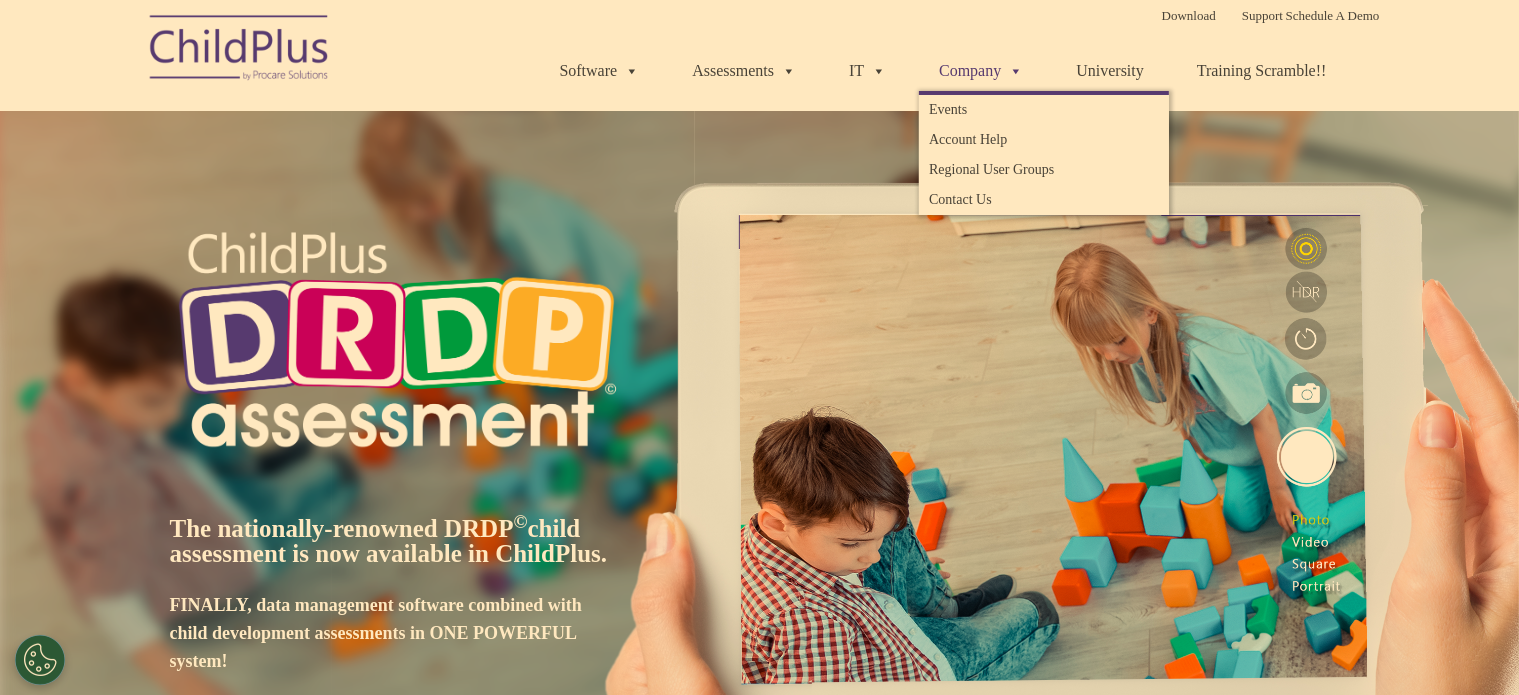 click on "Company" at bounding box center [981, 71] 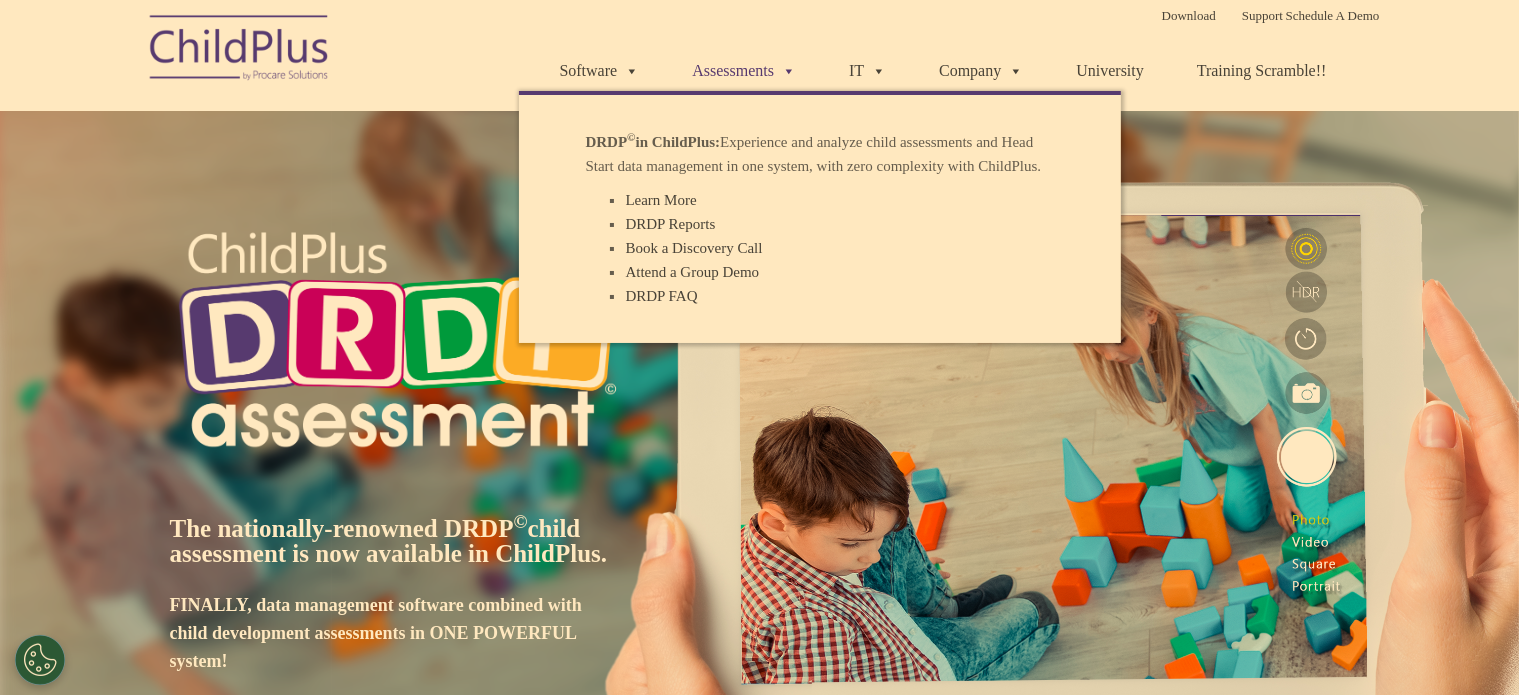 click on "Assessments" at bounding box center [744, 71] 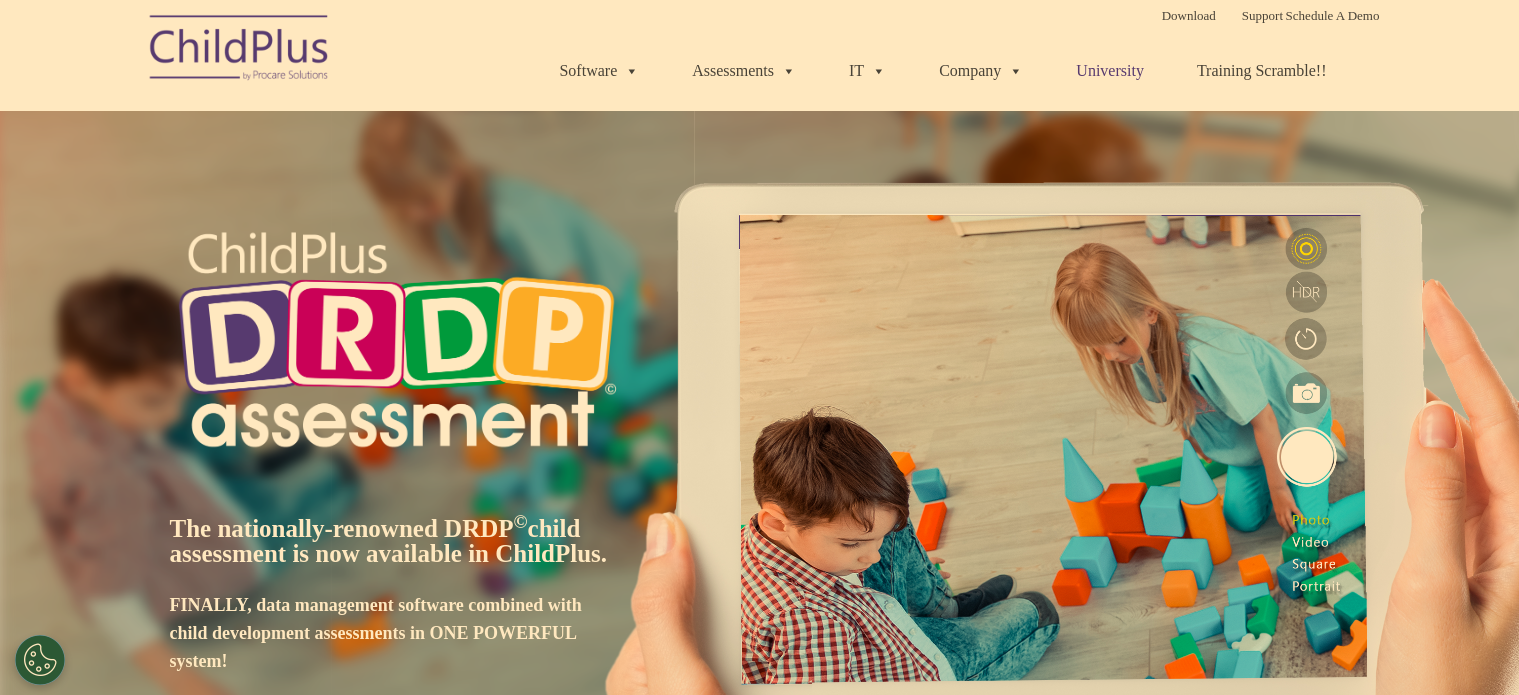 scroll, scrollTop: 0, scrollLeft: 0, axis: both 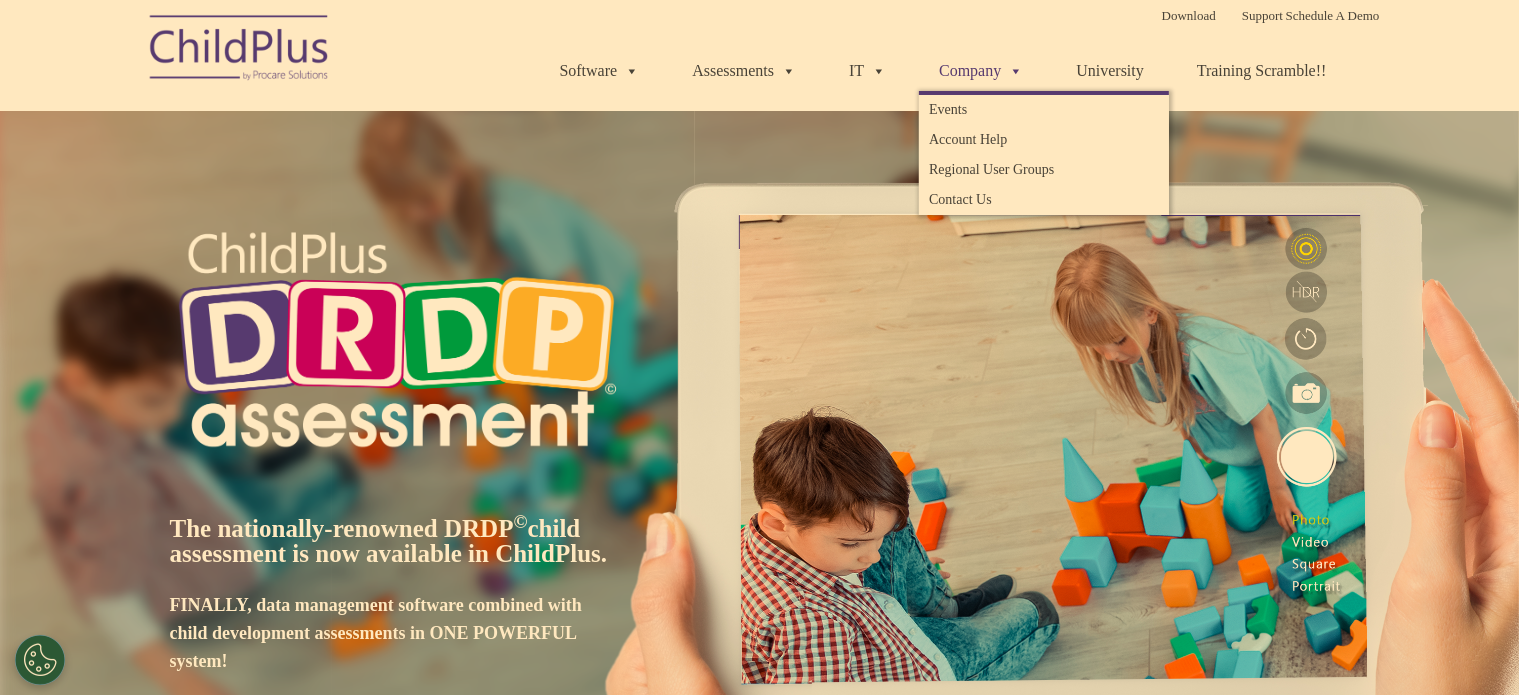 click at bounding box center (1012, 70) 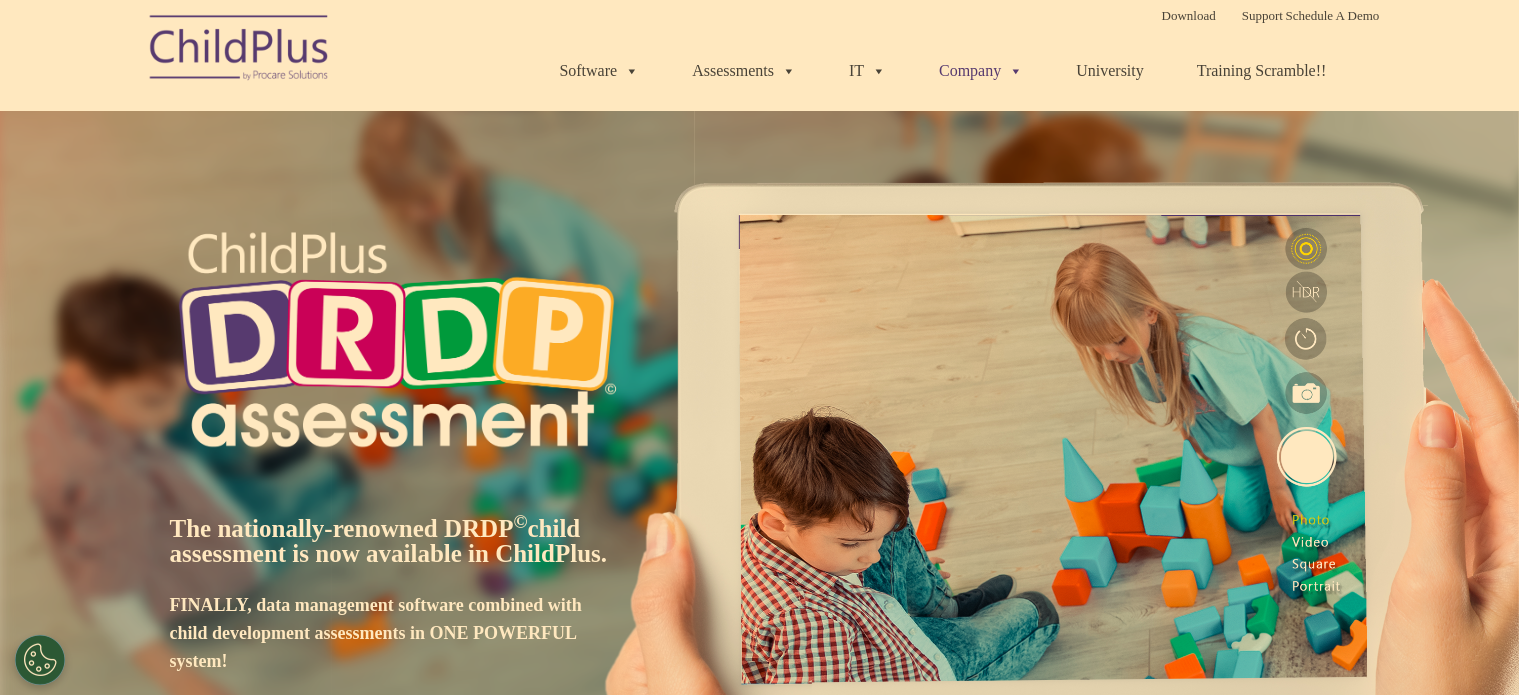 click at bounding box center [1012, 70] 